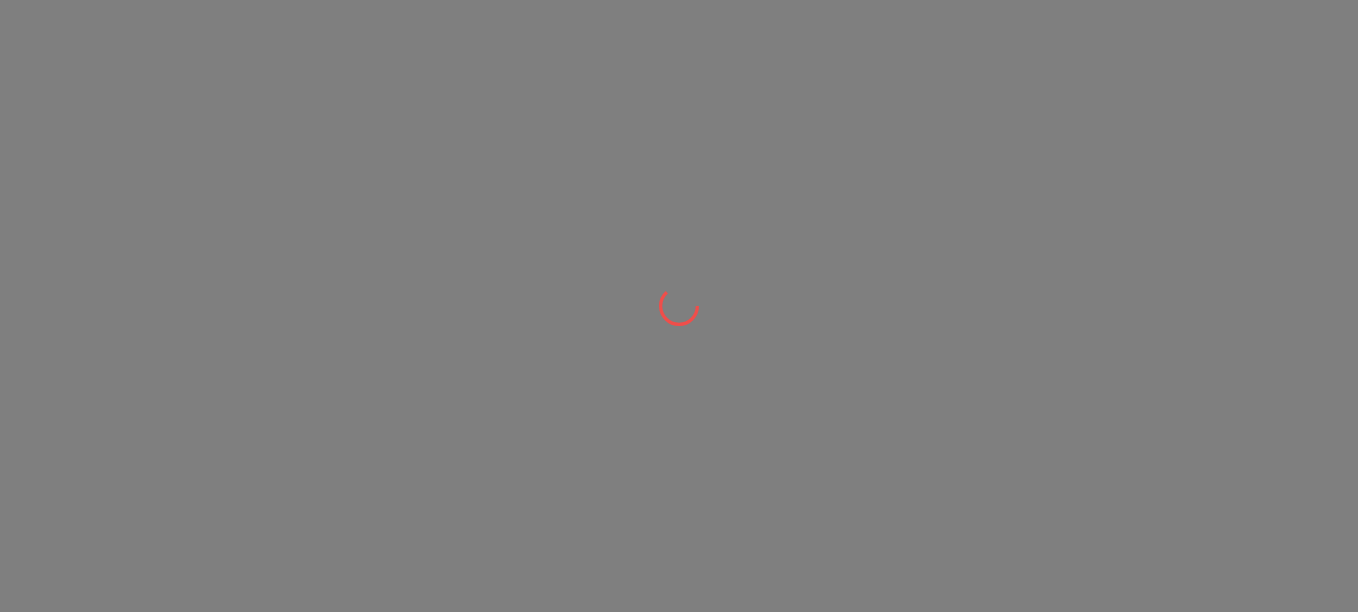 scroll, scrollTop: 0, scrollLeft: 0, axis: both 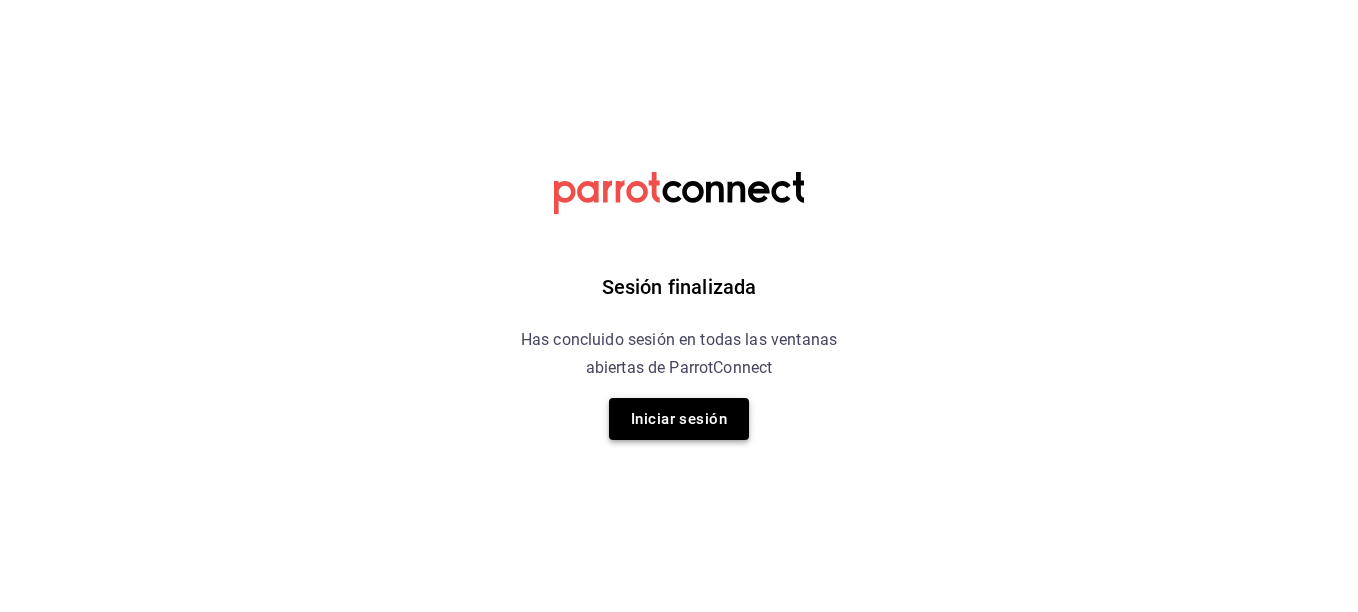 click on "Iniciar sesión" at bounding box center (679, 419) 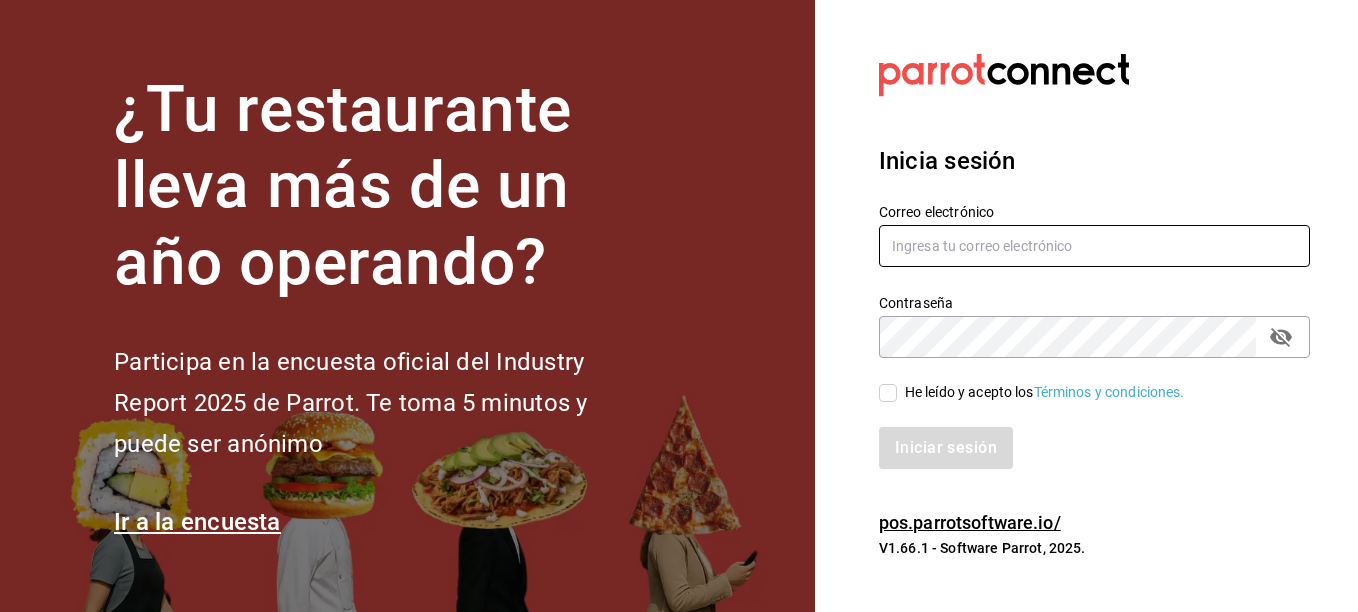 type on "[USERNAME]@[DOMAIN]" 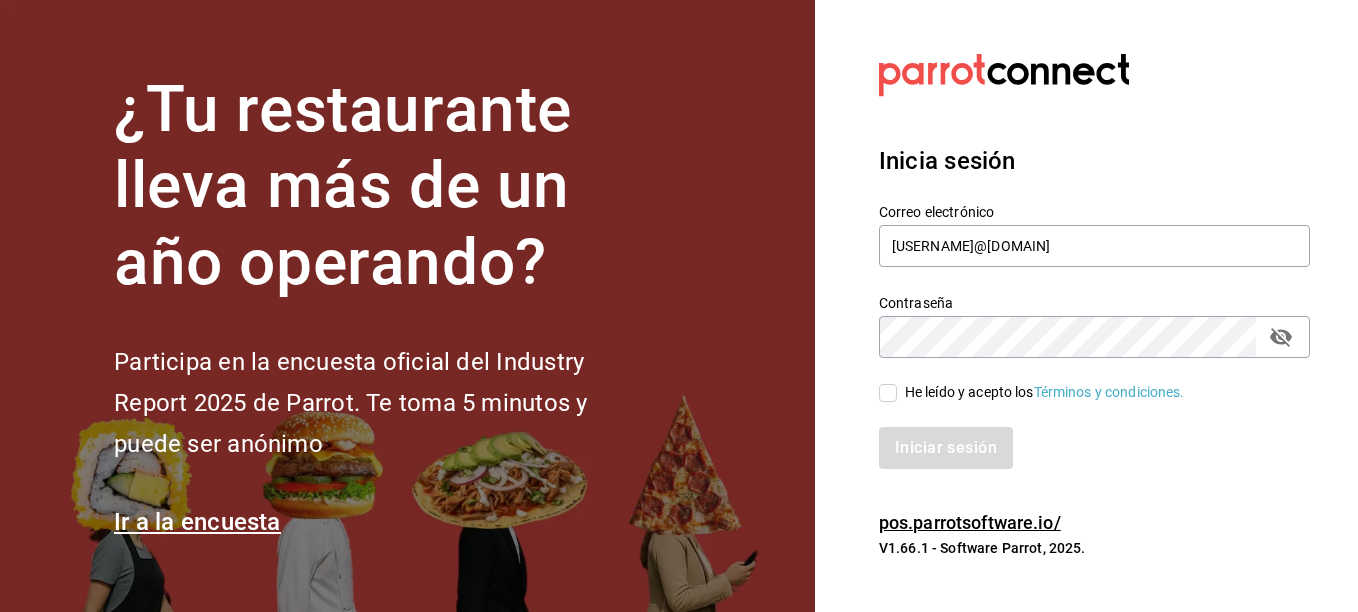 click on "Iniciar sesión" at bounding box center [1082, 436] 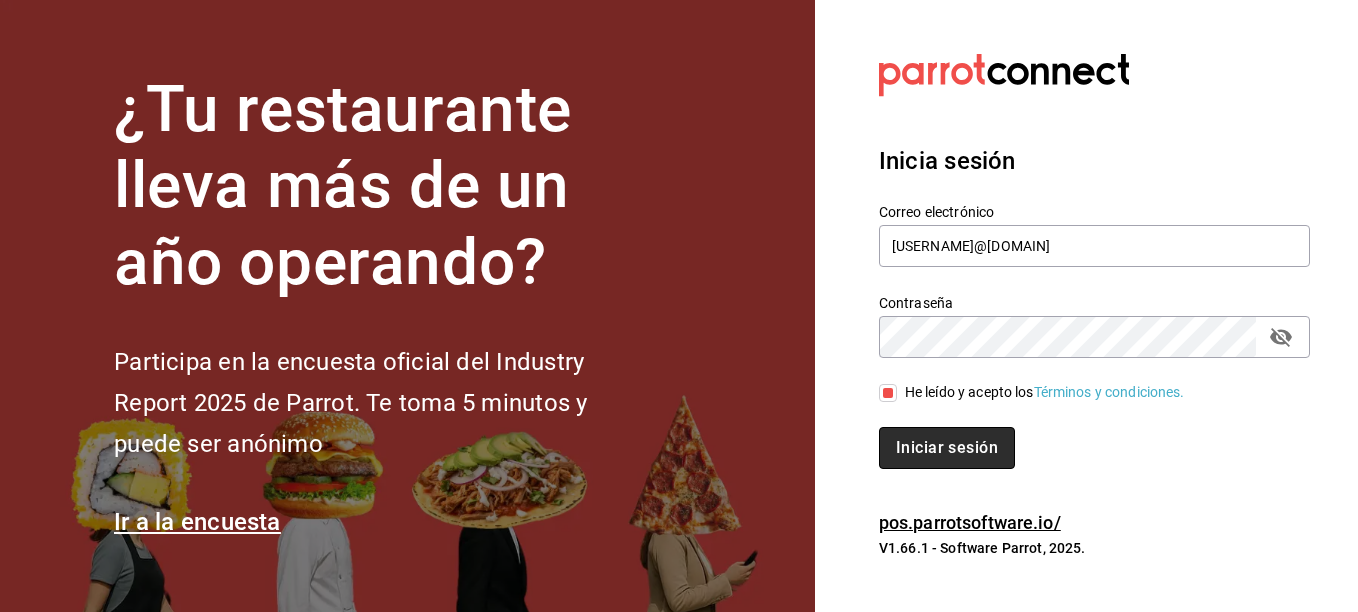 click on "Iniciar sesión" at bounding box center (947, 448) 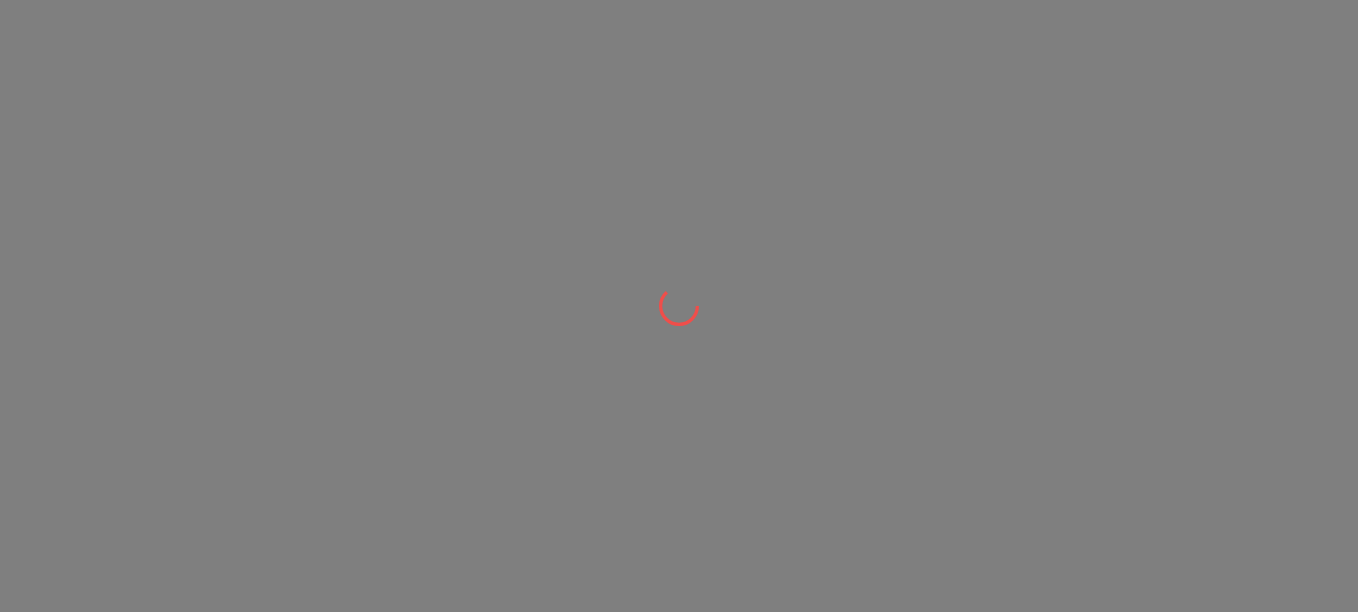scroll, scrollTop: 0, scrollLeft: 0, axis: both 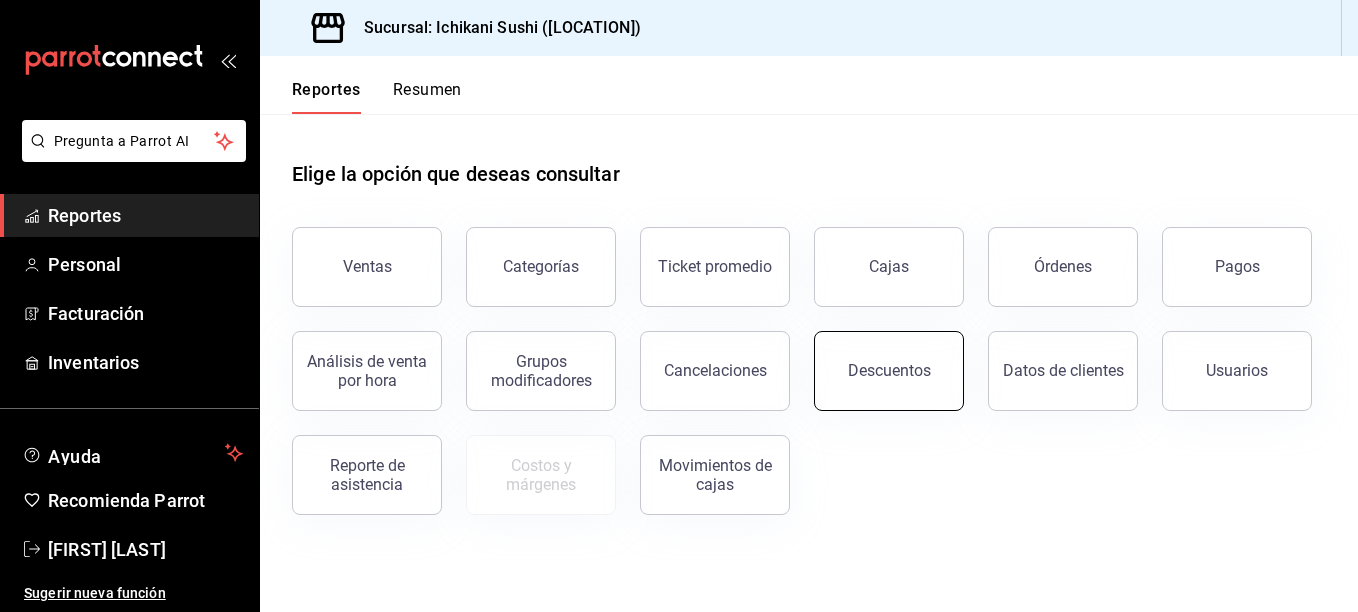 click on "Descuentos" at bounding box center (889, 371) 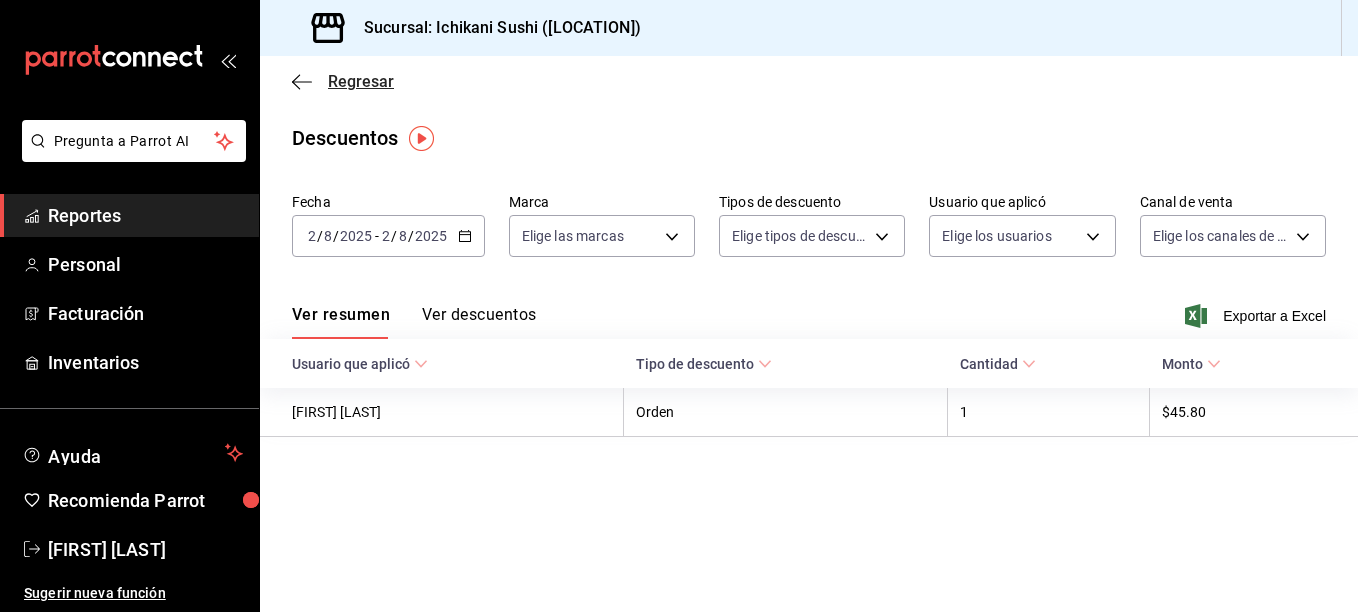 click on "Regresar" at bounding box center (361, 81) 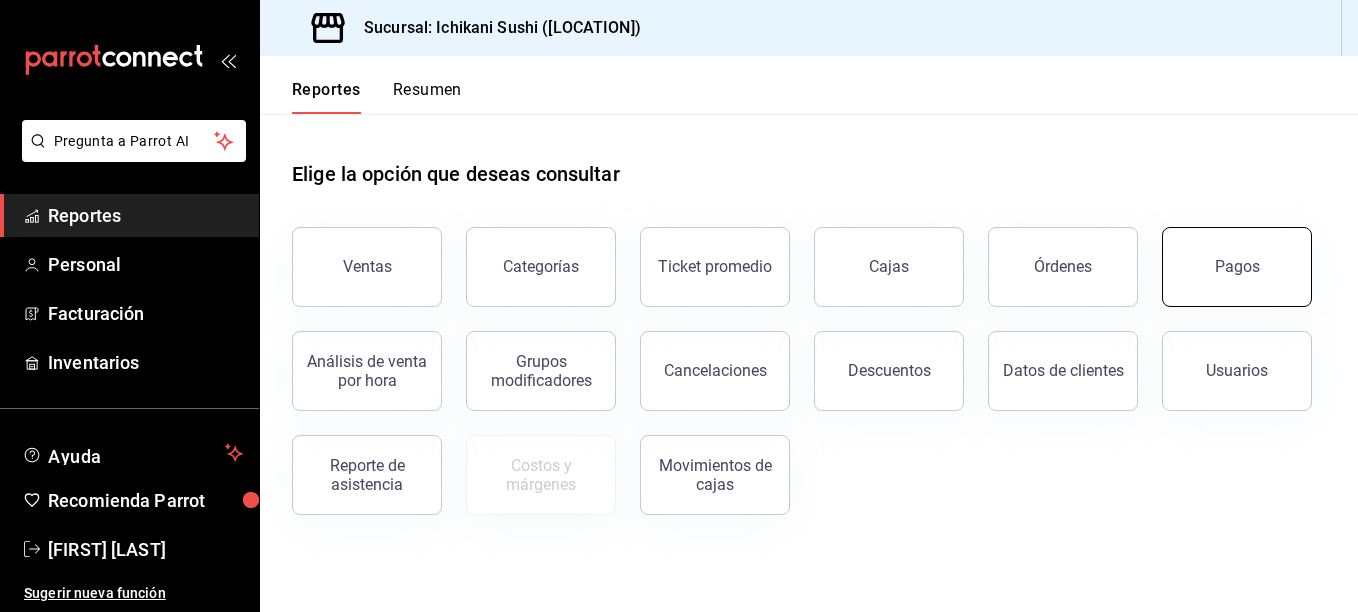 click on "Pagos" at bounding box center [1237, 267] 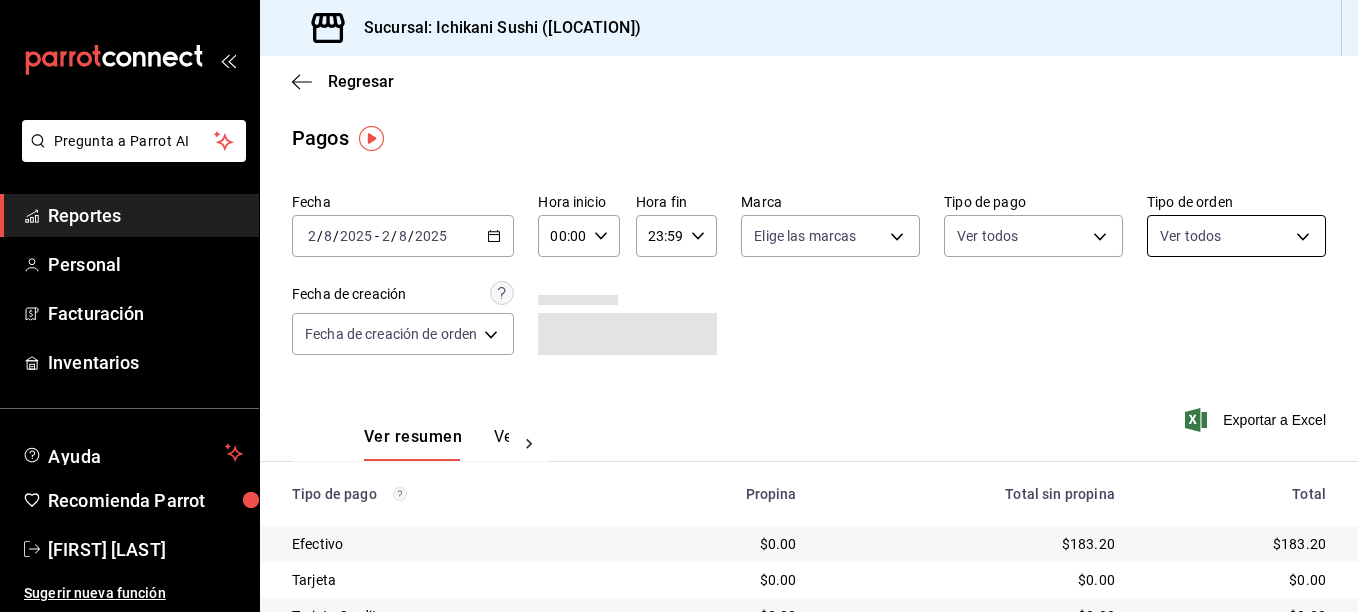 click on "Pregunta a Parrot AI Reportes   Personal   Facturación   Inventarios   Ayuda Recomienda Parrot   [FIRST] [LAST]   Sugerir nueva función   Sucursal: Ichikani Sushi ([LOCATION]) Regresar Pagos Fecha [DATE] [DATE] - [DATE] [DATE] Hora inicio 00:00 Hora inicio Hora fin 23:59 Hora fin Marca Elige las marcas Tipo de pago Ver todos Tipo de orden Ver todos Fecha de creación   Fecha de creación de orden ORDER Ver resumen Ver pagos Exportar a Excel Tipo de pago   Propina Total sin propina Total Efectivo $0.00 $183.20 $183.20 Tarjeta $0.00 $0.00 $0.00 Tarjeta Credito $0.00 $0.00 $0.00 Transferencia $0.00 $0.00 $0.00 CxC Empleados $0.00 $0.00 $0.00 CxC Clientes $0.00 $0.00 $0.00 Rappi $0.00 $0.00 $0.00 Uber $0.00 $0.00 $0.00 Total $0.00 $183.20 $183.20 Pregunta a Parrot AI Reportes   Personal   Facturación   Inventarios   Ayuda Recomienda Parrot   [FIRST] [LAST]   Sugerir nueva función   GANA 1 MES GRATIS EN TU SUSCRIPCIÓN AQUÍ Ver video tutorial Ir a video Ver video tutorial Ir a video" at bounding box center [679, 306] 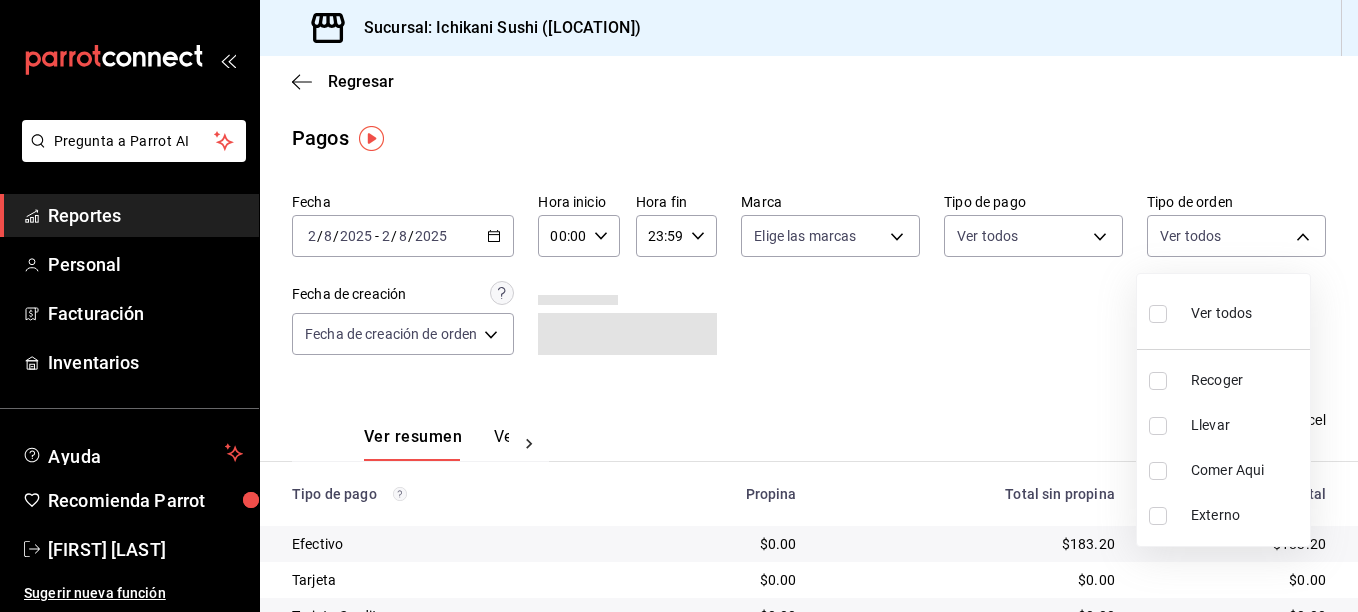 click at bounding box center (679, 306) 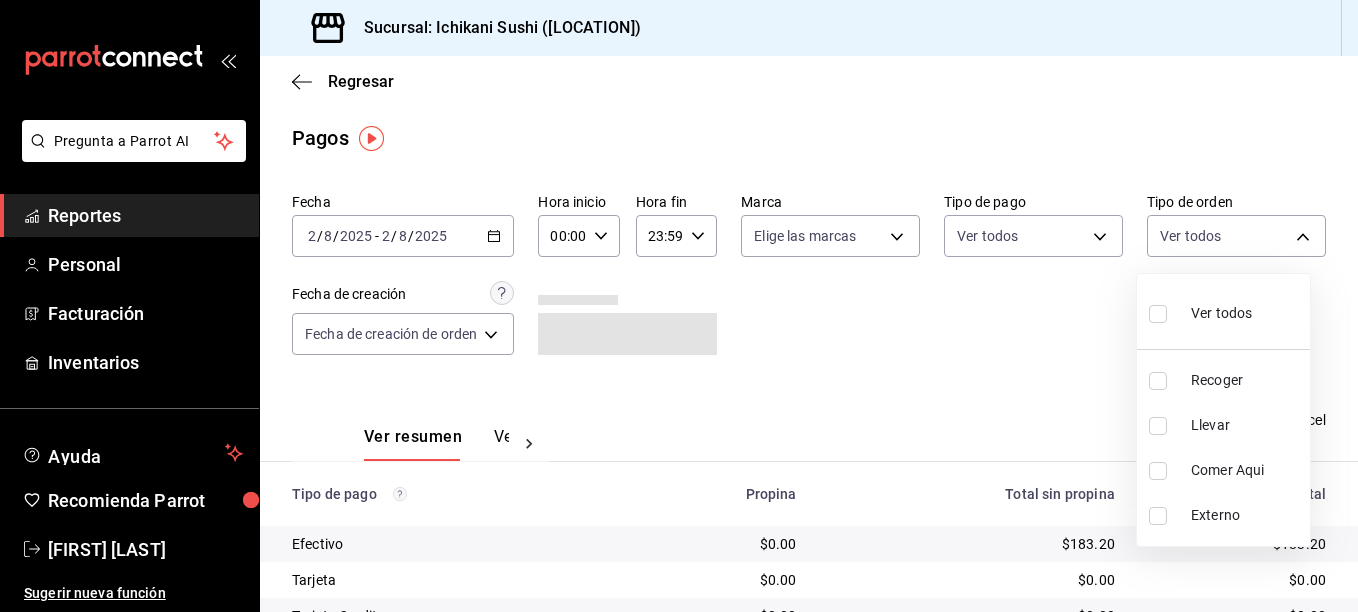 click on "Pregunta a Parrot AI Reportes   Personal   Facturación   Inventarios   Ayuda Recomienda Parrot   [FIRST] [LAST]   Sugerir nueva función   Sucursal: Ichikani Sushi ([LOCATION]) Regresar Pagos Fecha [DATE] [DATE] - [DATE] [DATE] Hora inicio 00:00 Hora inicio Hora fin 23:59 Hora fin Marca Elige las marcas Tipo de pago Ver todos Tipo de orden Ver todos Fecha de creación   Fecha de creación de orden ORDER Ver resumen Ver pagos Exportar a Excel Tipo de pago   Propina Total sin propina Total Efectivo $0.00 $183.20 $183.20 Tarjeta $0.00 $0.00 $0.00 Tarjeta Credito $0.00 $0.00 $0.00 Transferencia $0.00 $0.00 $0.00 CxC Empleados $0.00 $0.00 $0.00 CxC Clientes $0.00 $0.00 $0.00 Rappi $0.00 $0.00 $0.00 Uber $0.00 $0.00 $0.00 Total $0.00 $183.20 $183.20 Pregunta a Parrot AI Reportes   Personal   Facturación   Inventarios   Ayuda Recomienda Parrot   [FIRST] [LAST]   Sugerir nueva función   GANA 1 MES GRATIS EN TU SUSCRIPCIÓN AQUÍ Ver video tutorial Ir a video Ver video tutorial Ir a video" at bounding box center [679, 306] 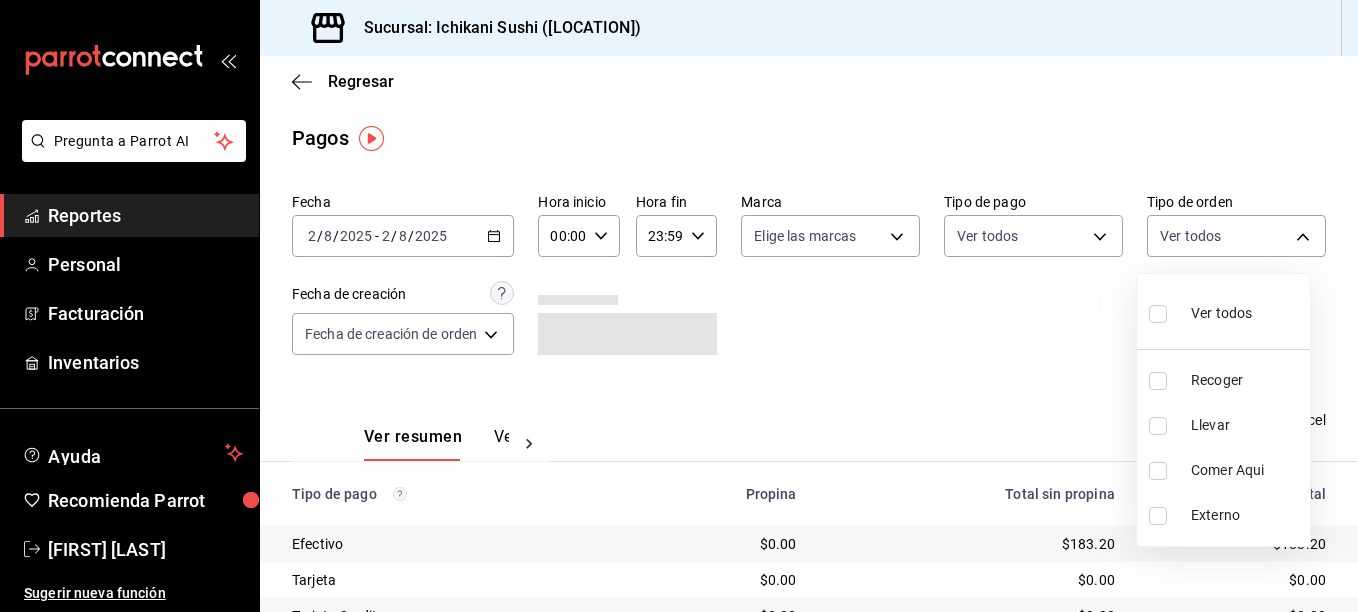 click on "Llevar" at bounding box center [1246, 425] 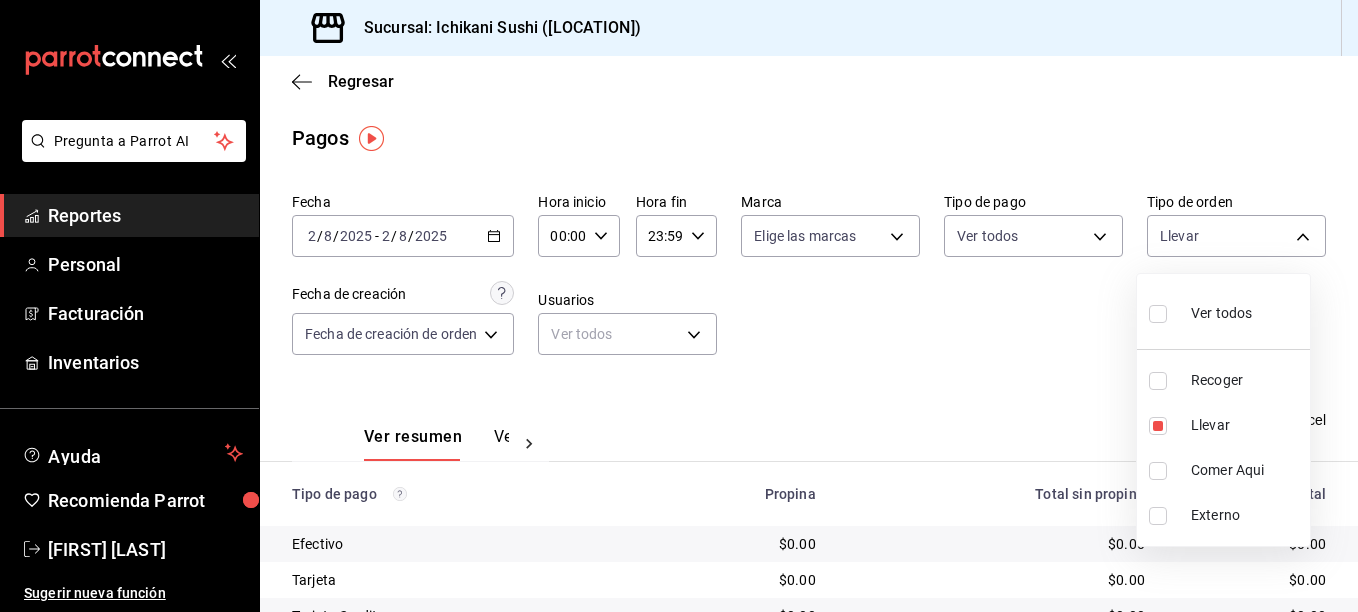 click at bounding box center (679, 306) 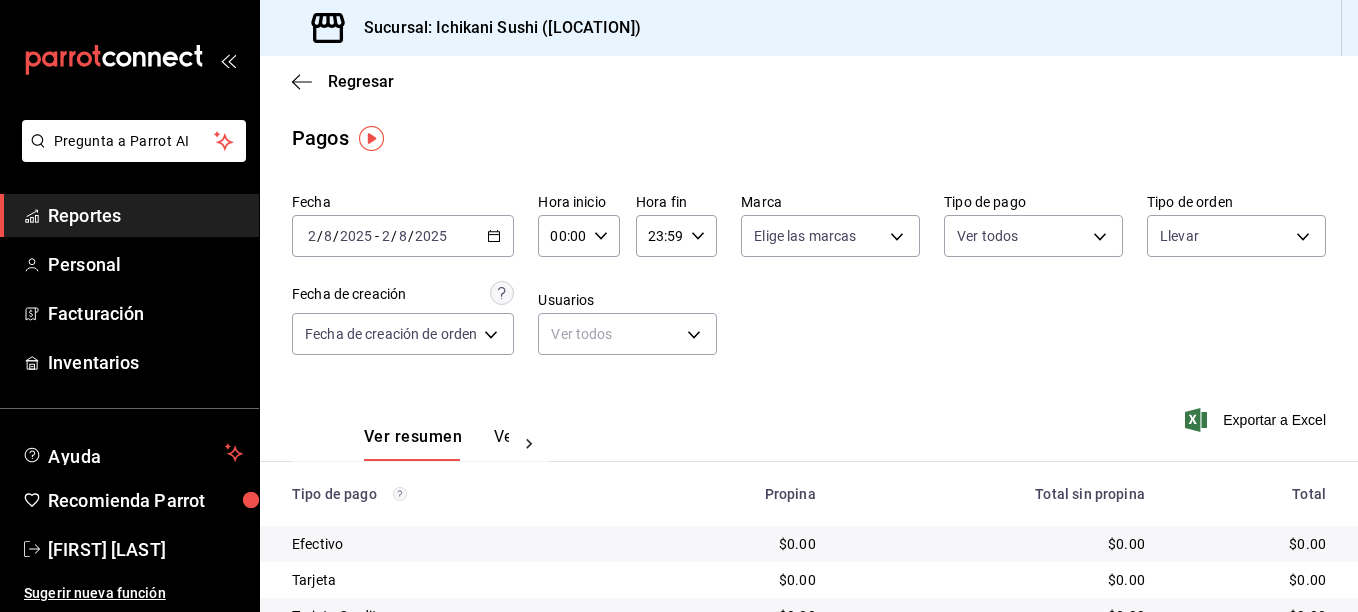 click on "2025-08-02 2 / 8 / 2025 - 2025-08-02 2 / 8 / 2025" at bounding box center (403, 236) 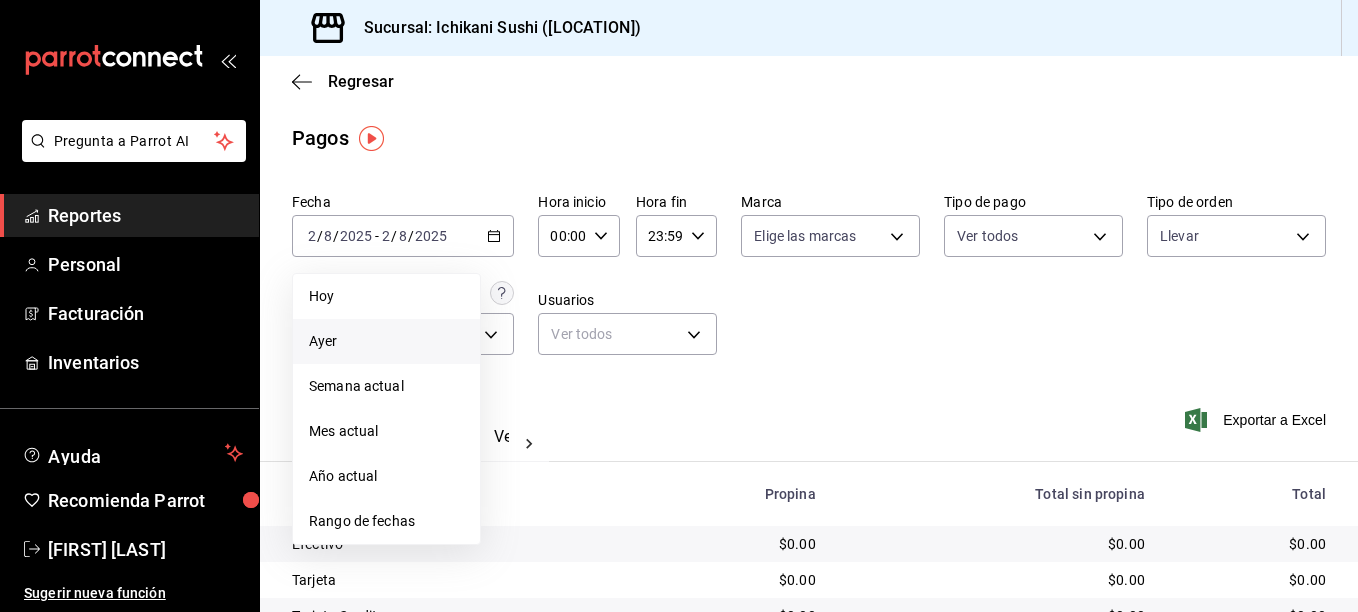 click on "Ayer" at bounding box center (386, 341) 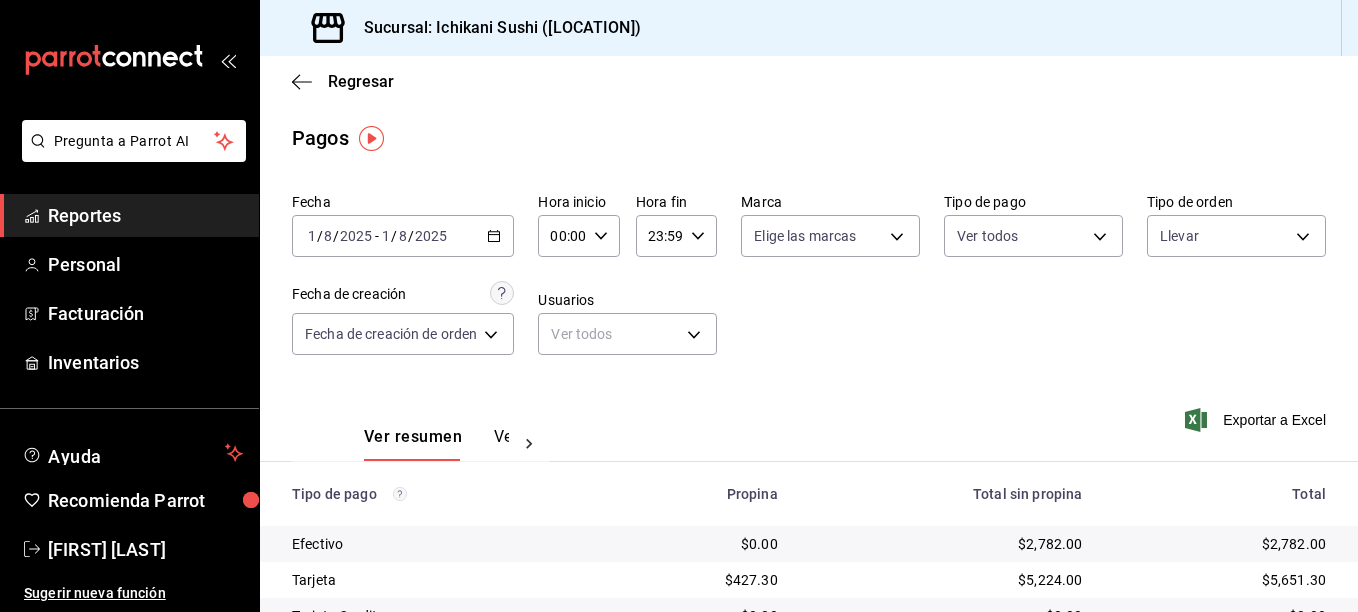 click at bounding box center (529, 444) 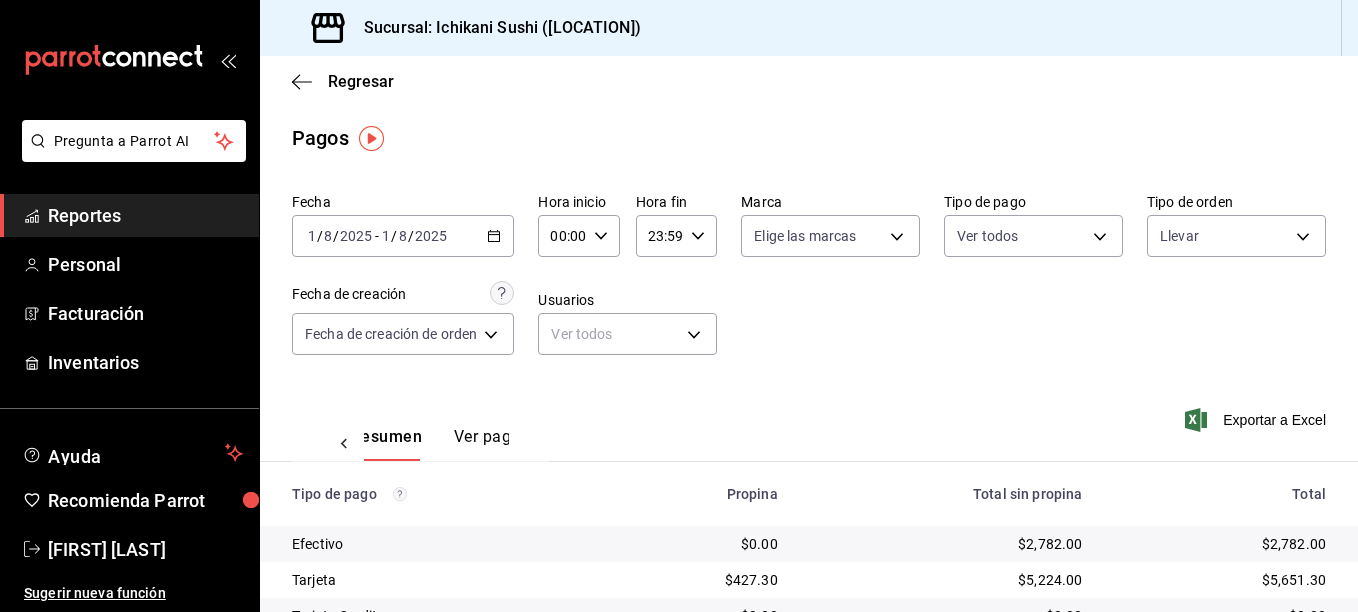 scroll, scrollTop: 0, scrollLeft: 60, axis: horizontal 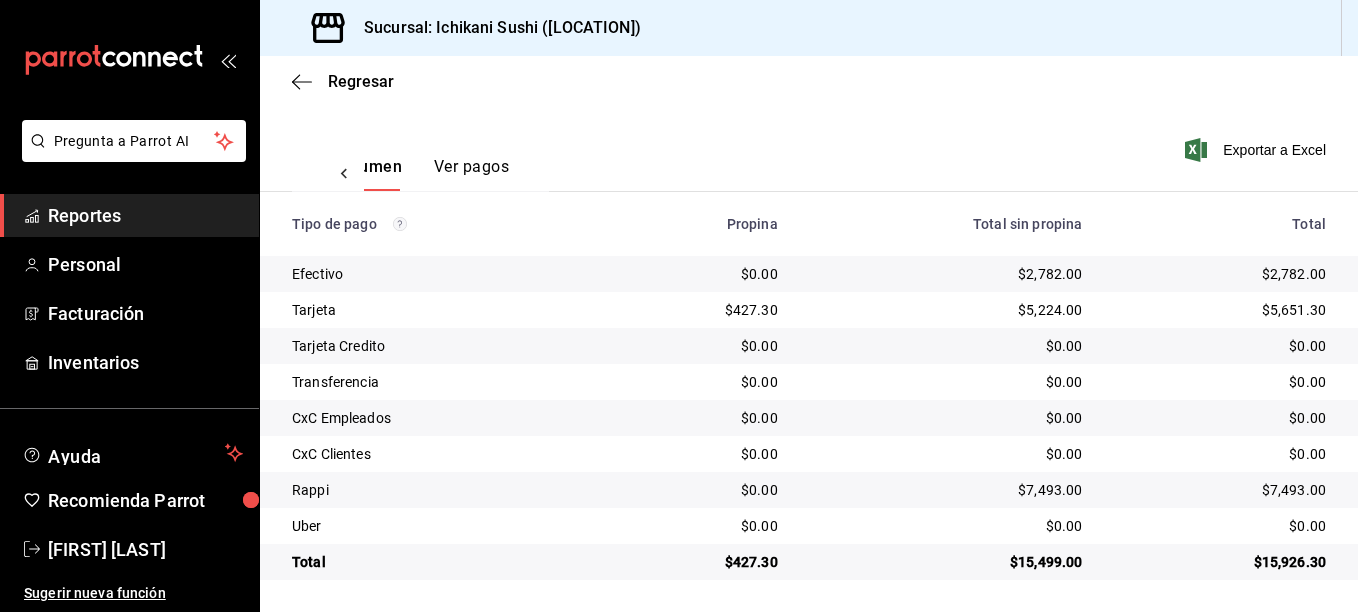 click on "Ver pagos" at bounding box center (471, 174) 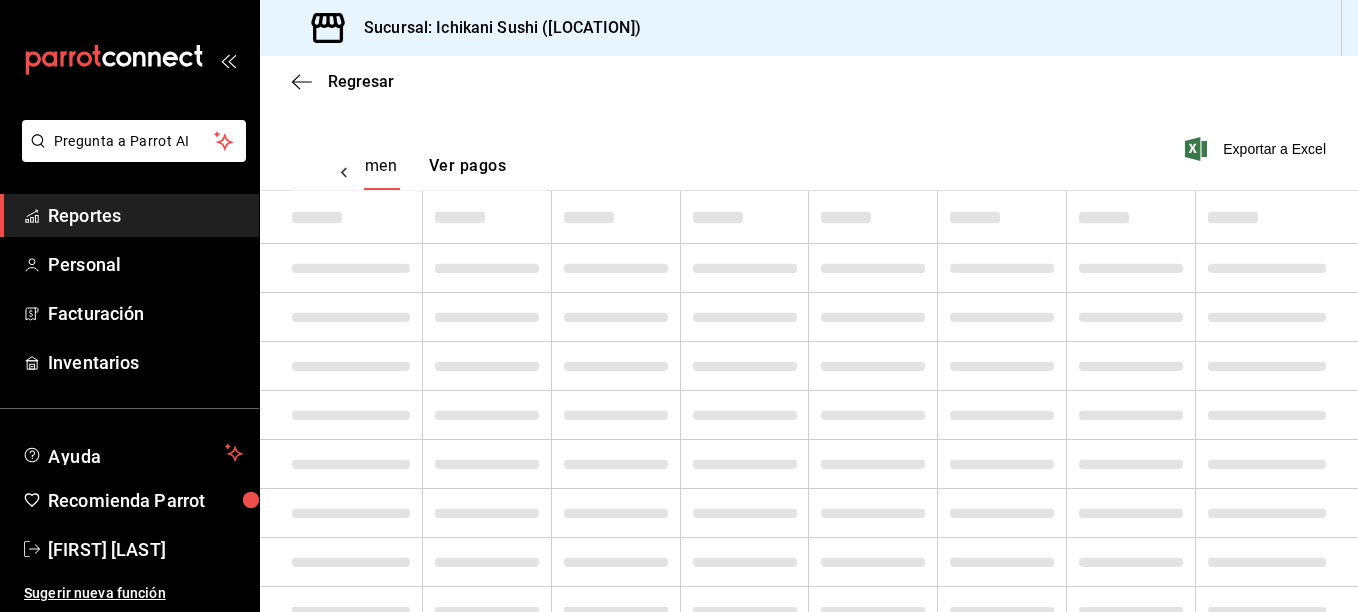 scroll, scrollTop: 0, scrollLeft: 59, axis: horizontal 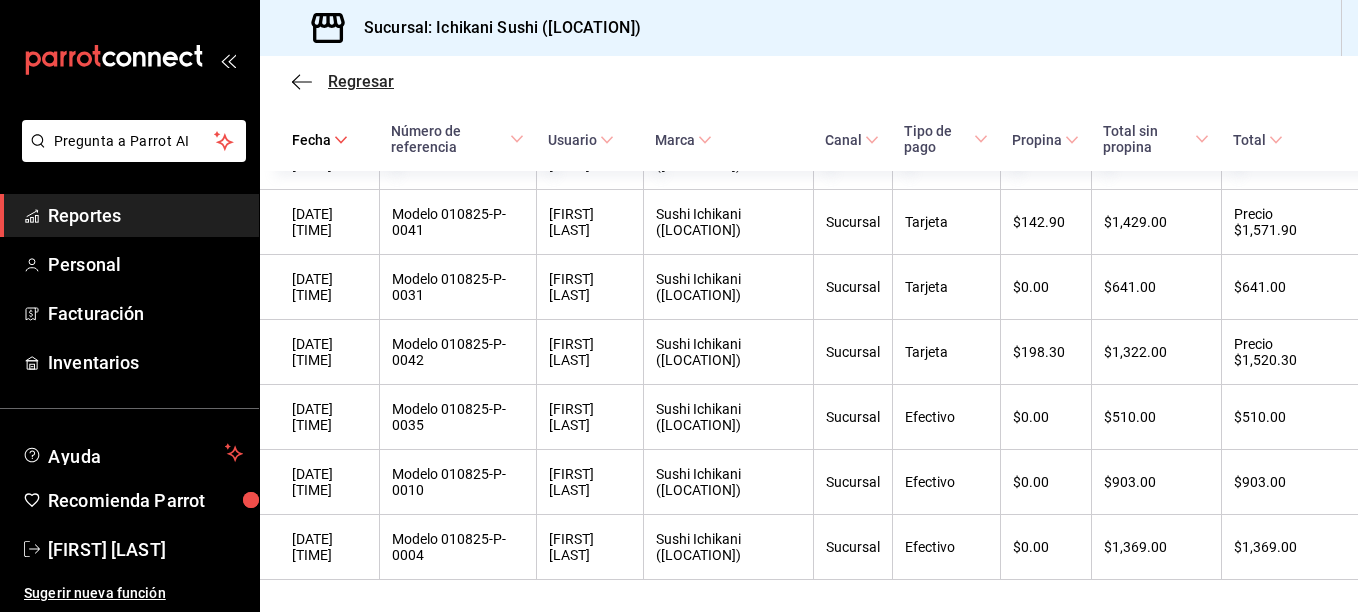click 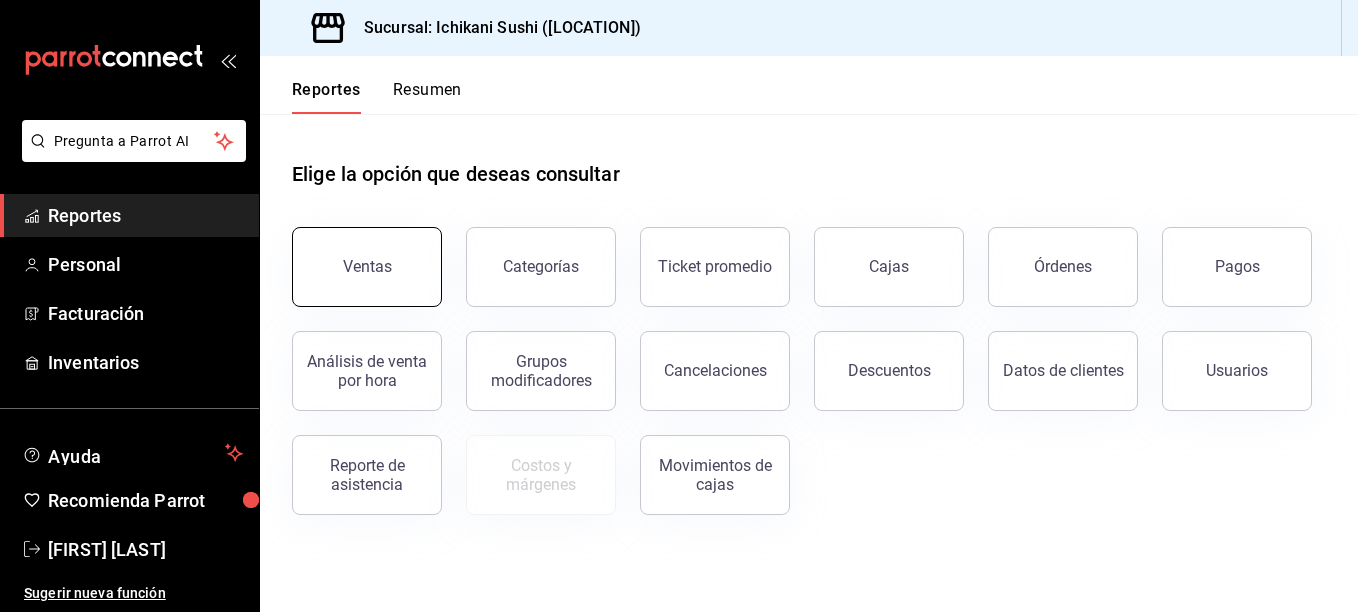 click on "Ventas" at bounding box center (367, 267) 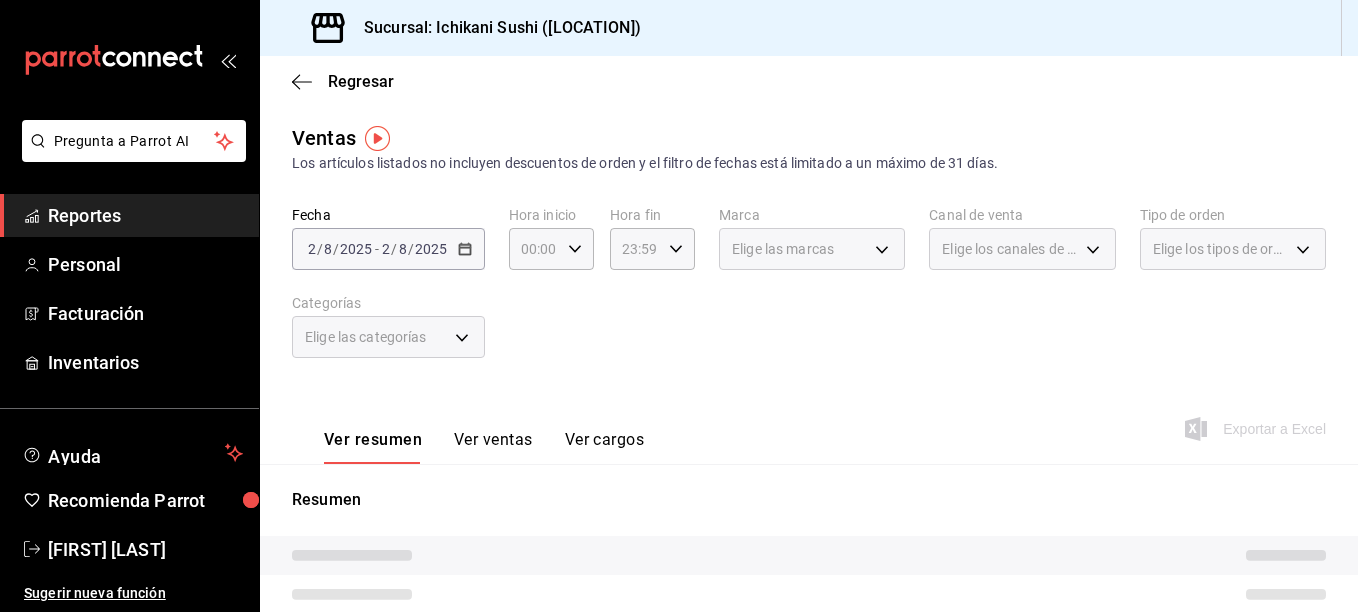 click on "/" at bounding box center (394, 249) 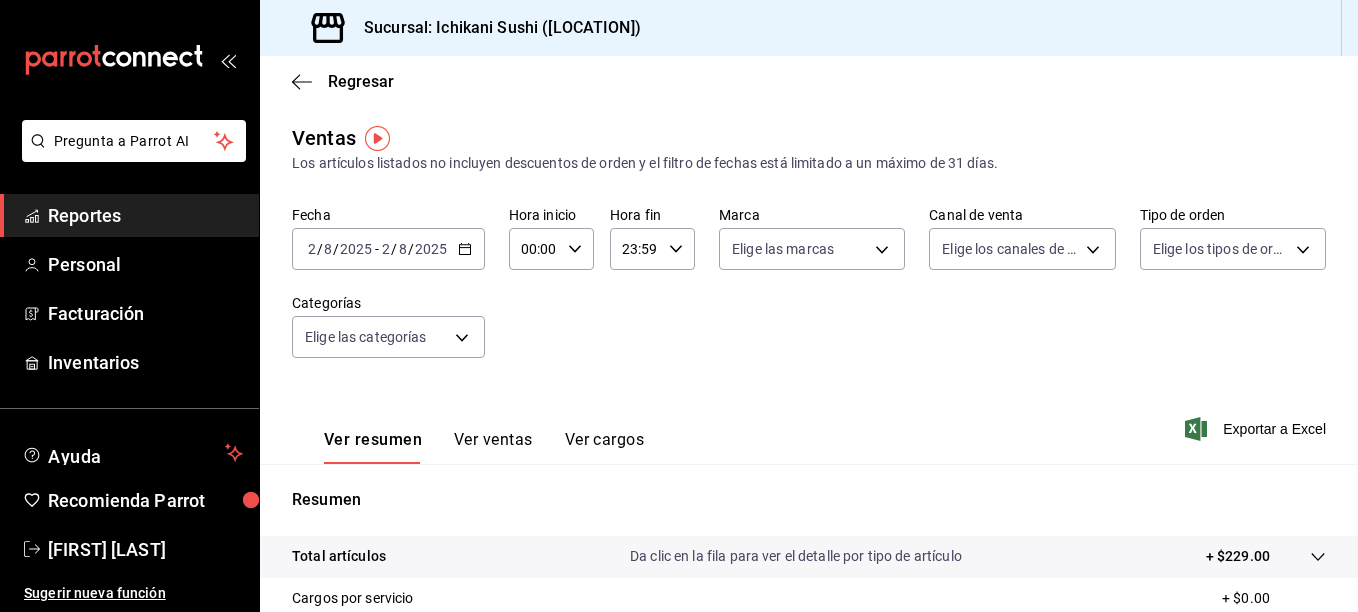 click on "2025-08-02 2 / 8 / 2025 - 2025-08-02 2 / 8 / 2025" at bounding box center (388, 249) 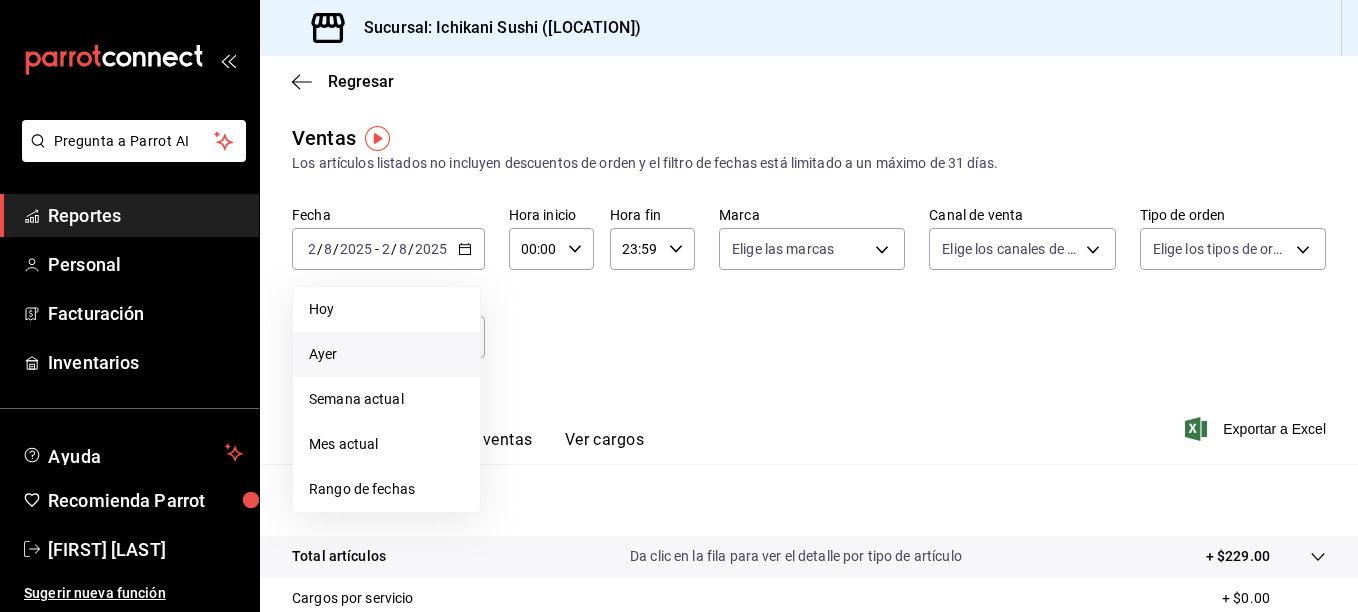 click on "Ayer" at bounding box center (386, 354) 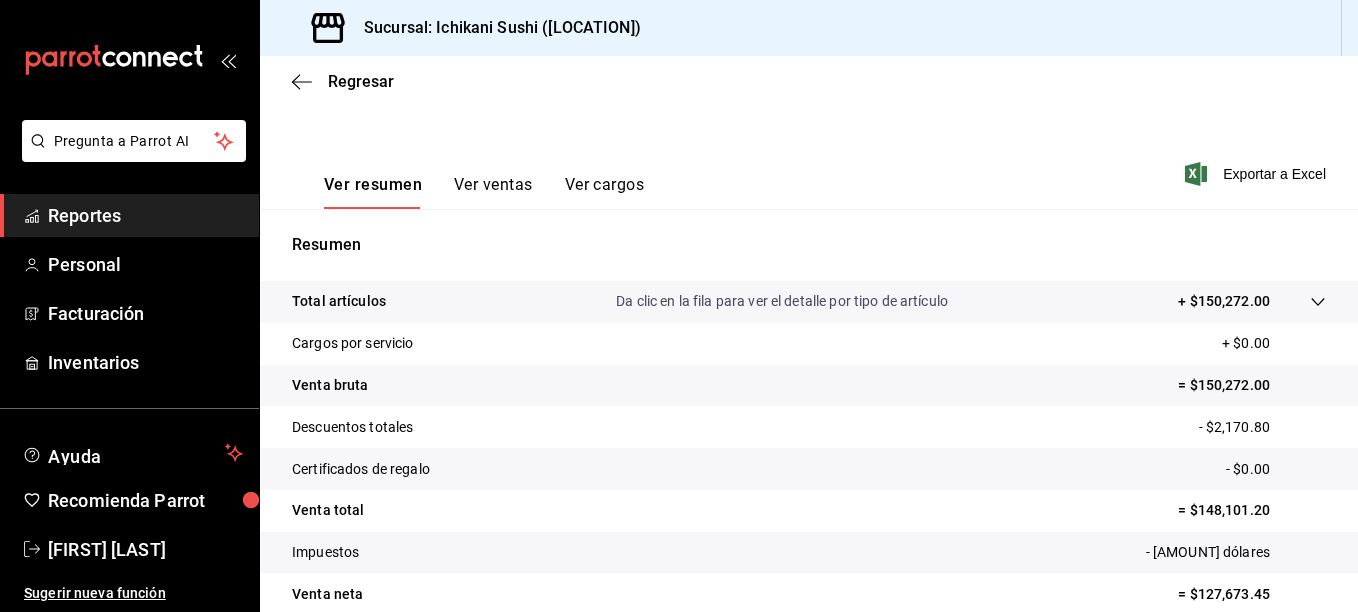 scroll, scrollTop: 257, scrollLeft: 0, axis: vertical 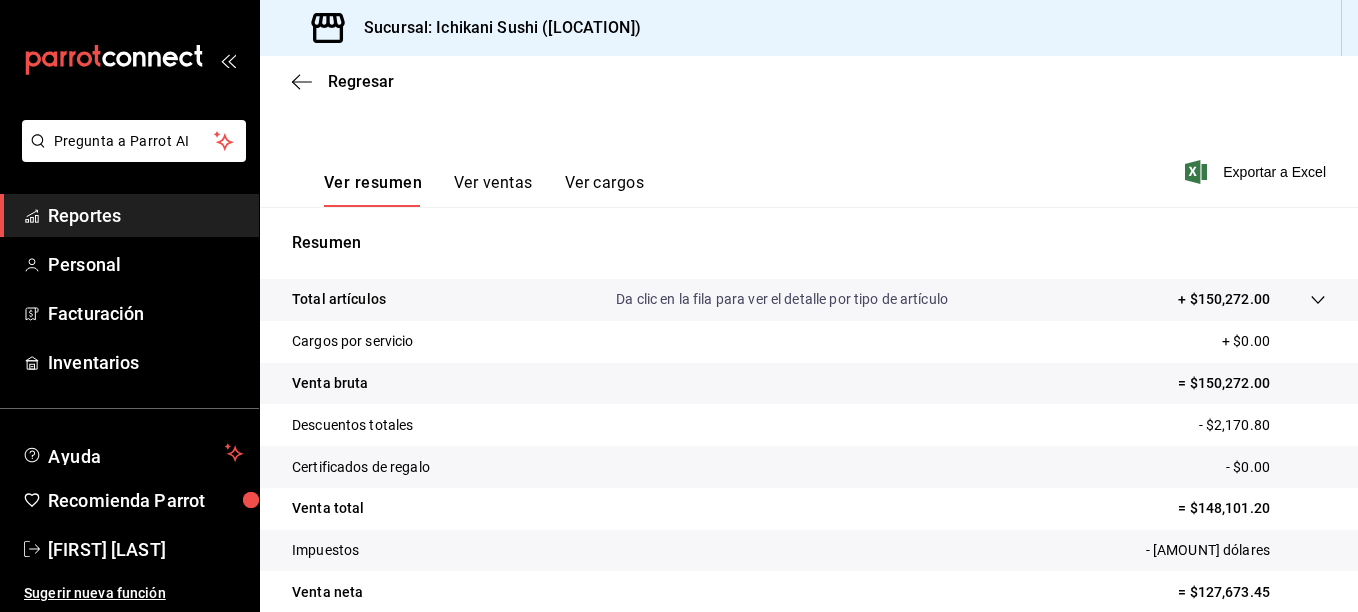 click on "Total artículos Da clic en la fila para ver el detalle por tipo de artículo + $150,272.00" at bounding box center (809, 300) 